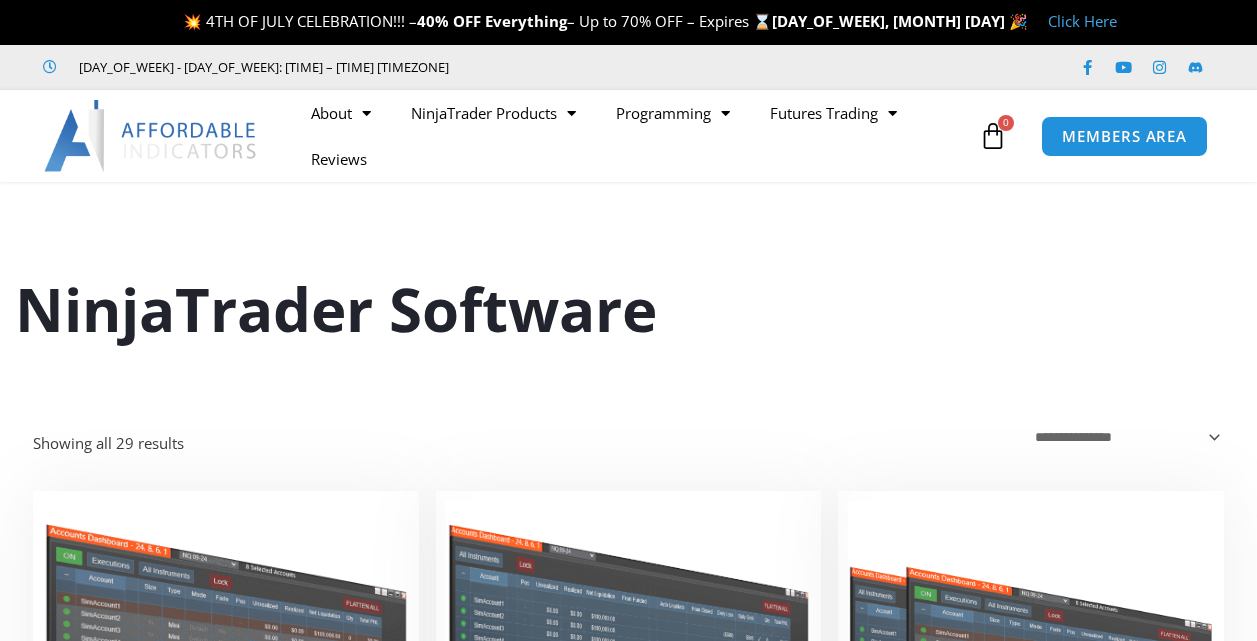 scroll, scrollTop: 0, scrollLeft: 0, axis: both 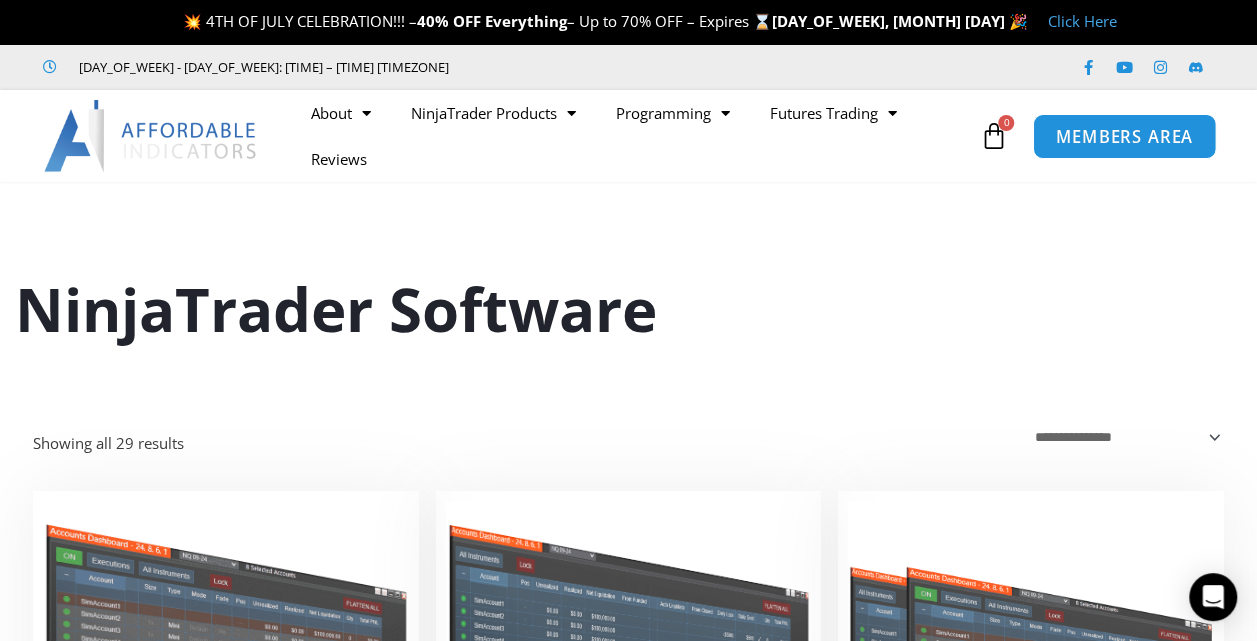 click on "MEMBERS AREA" at bounding box center (1124, 136) 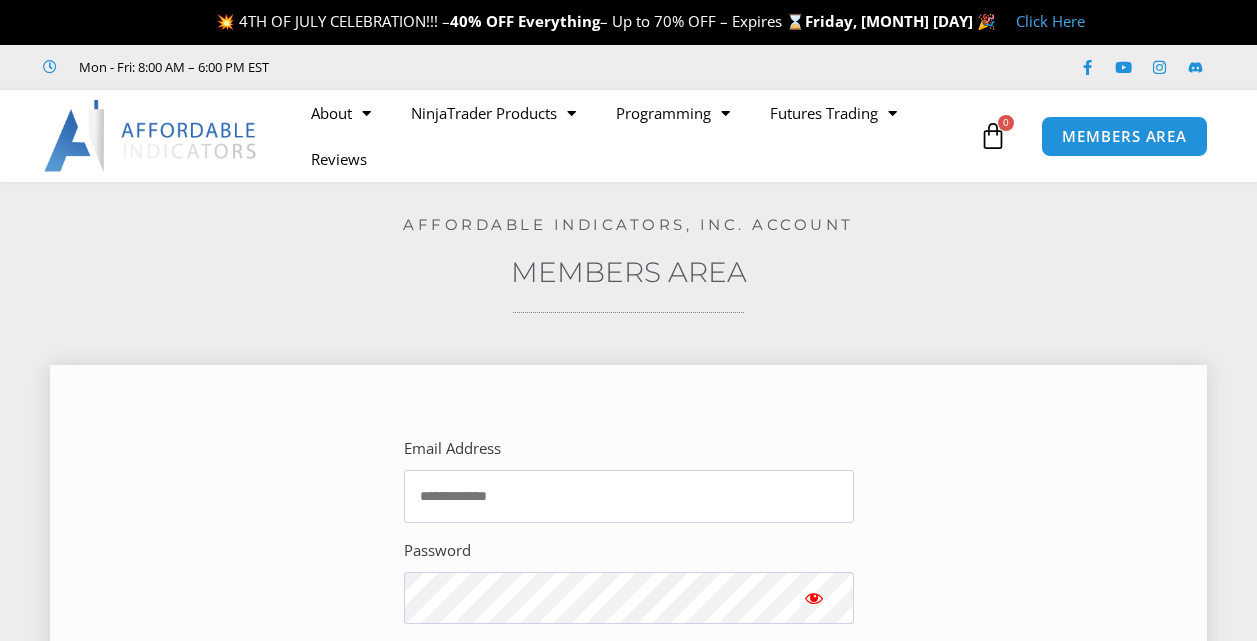 scroll, scrollTop: 0, scrollLeft: 0, axis: both 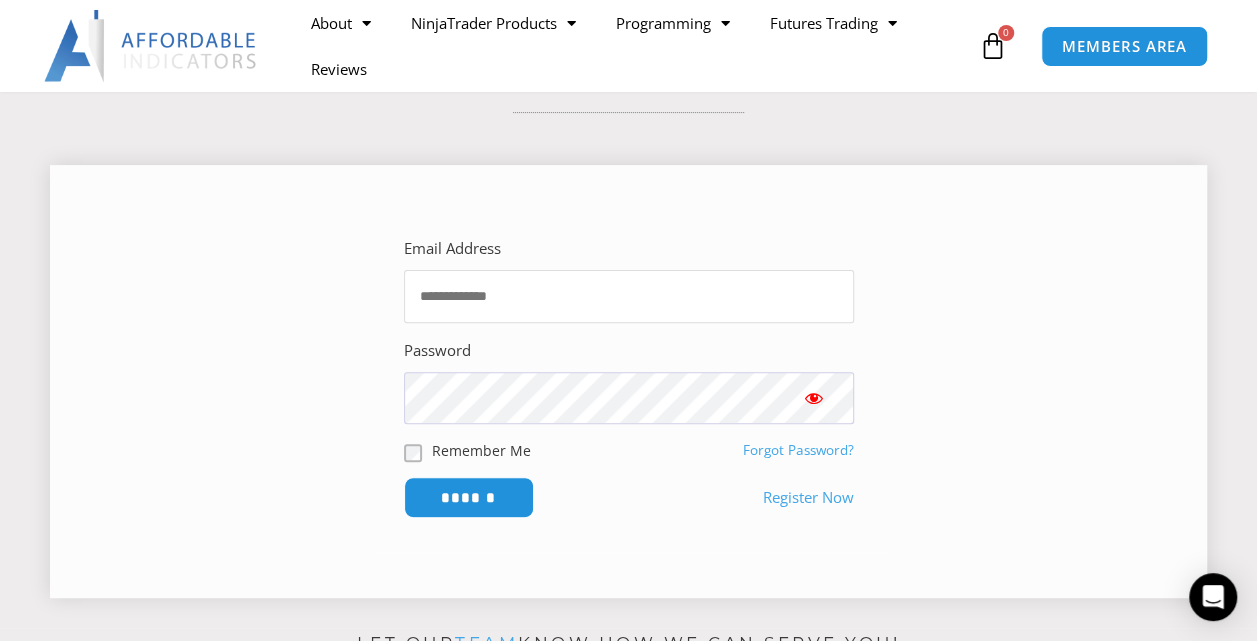 click on "Email Address" at bounding box center [629, 296] 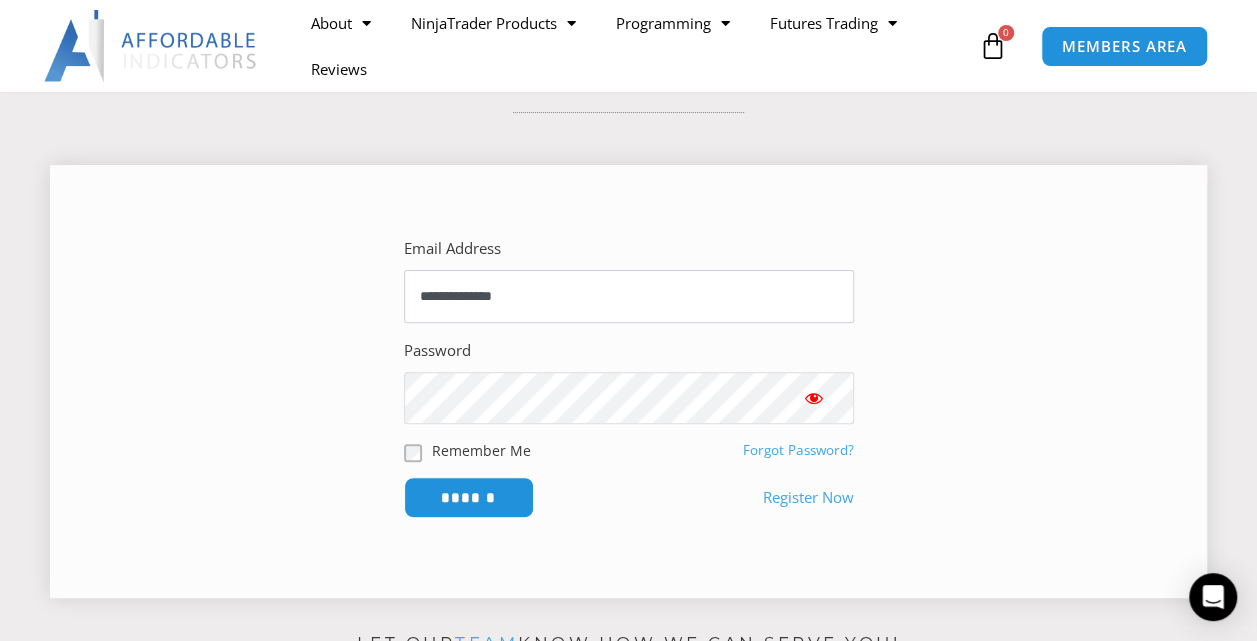 click on "******" at bounding box center [469, 497] 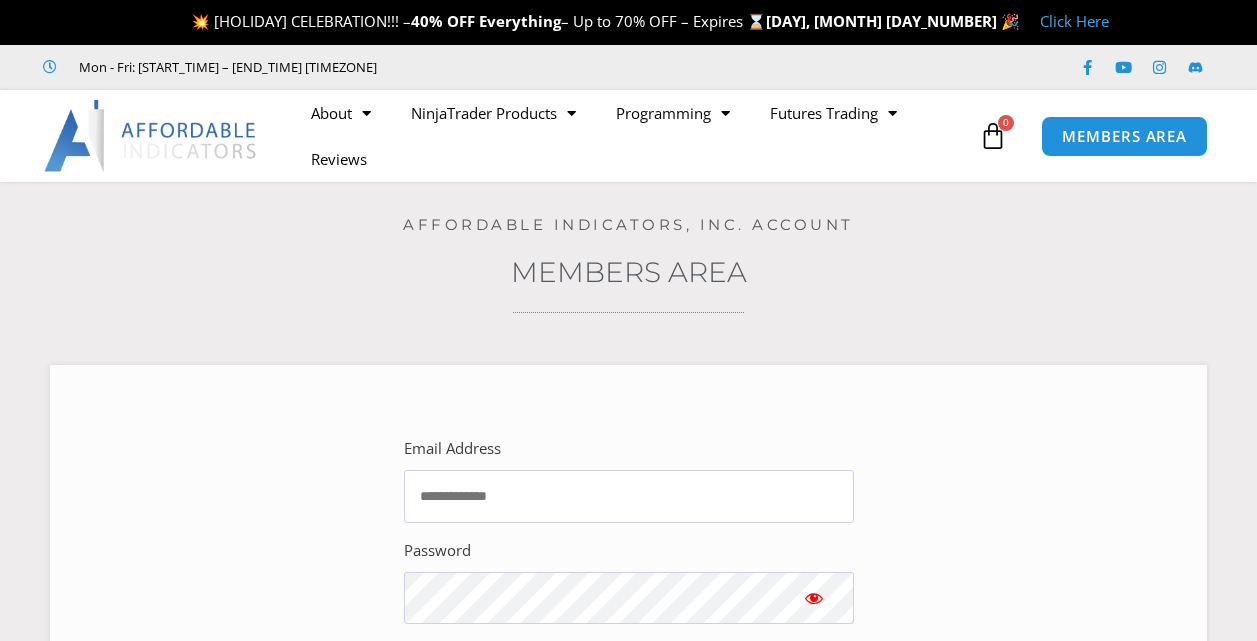 scroll, scrollTop: 0, scrollLeft: 0, axis: both 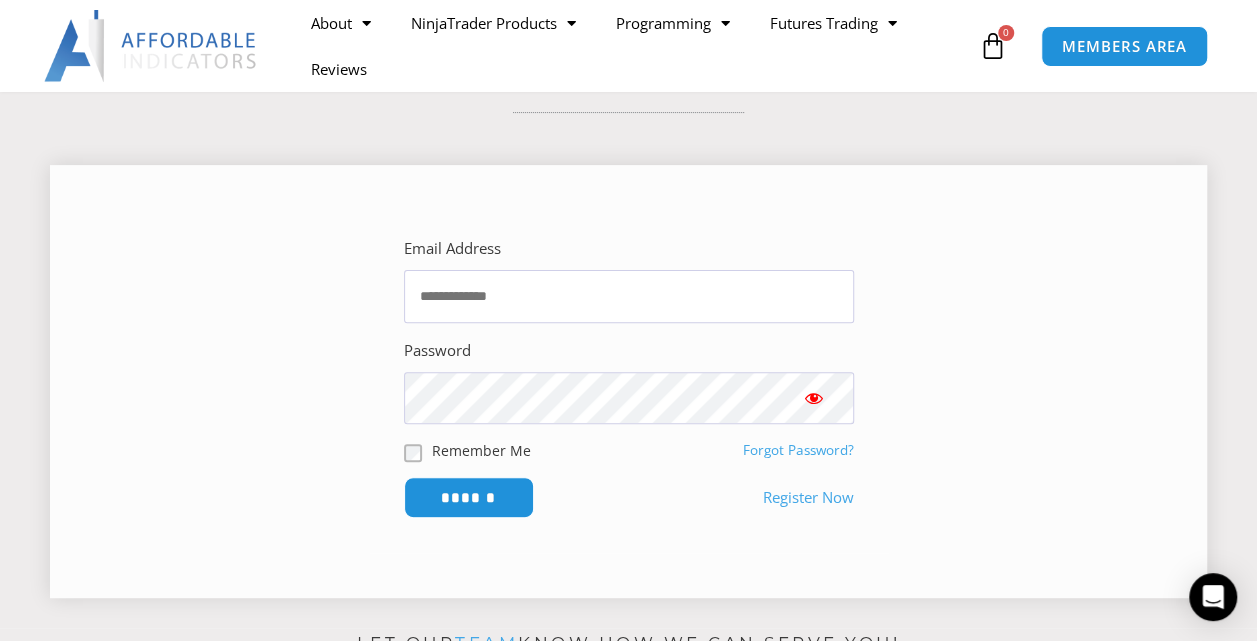 click on "Forgot Password?" at bounding box center (798, 450) 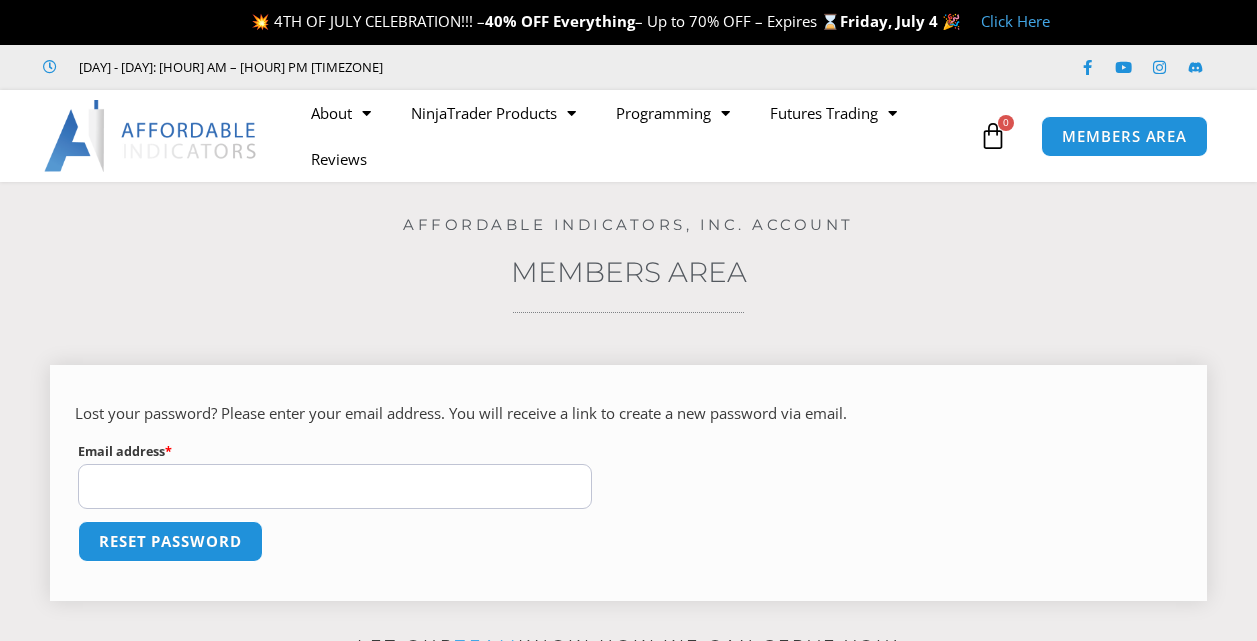 scroll, scrollTop: 0, scrollLeft: 0, axis: both 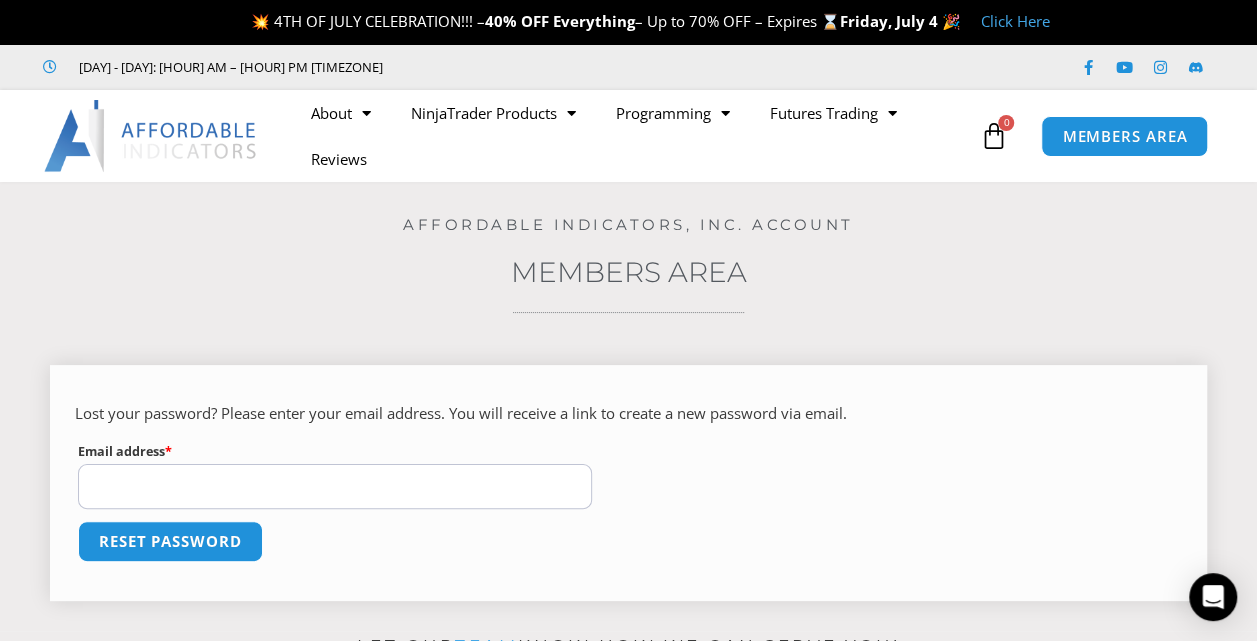 click on "Email address  * Required" at bounding box center [335, 486] 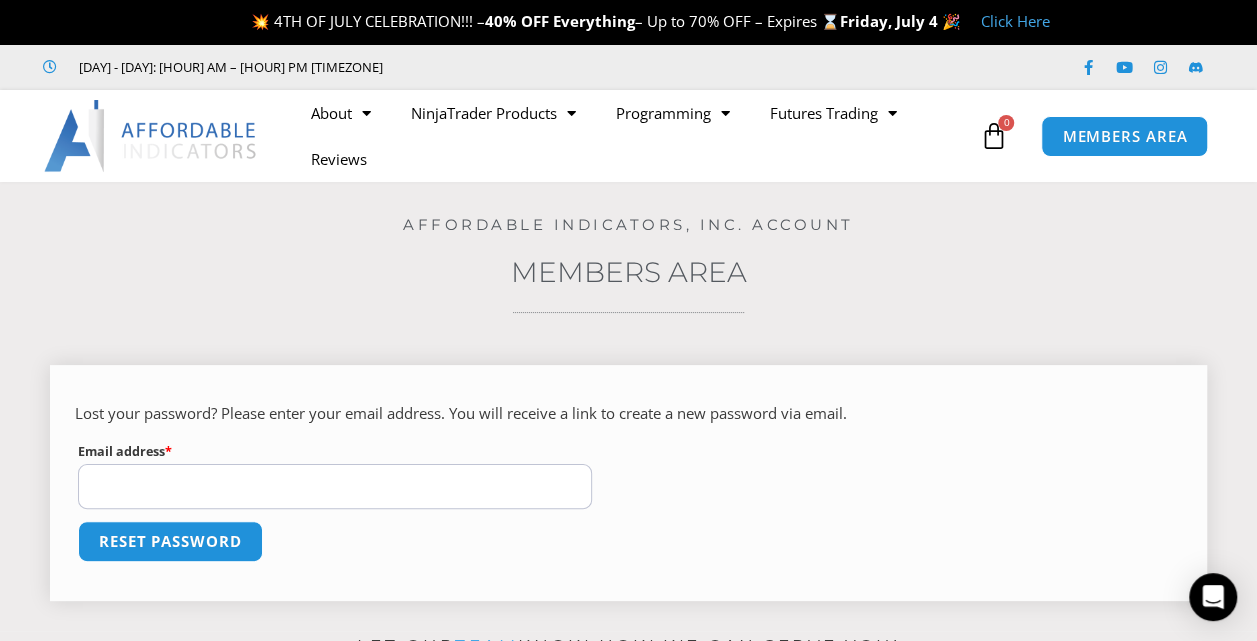 type on "**********" 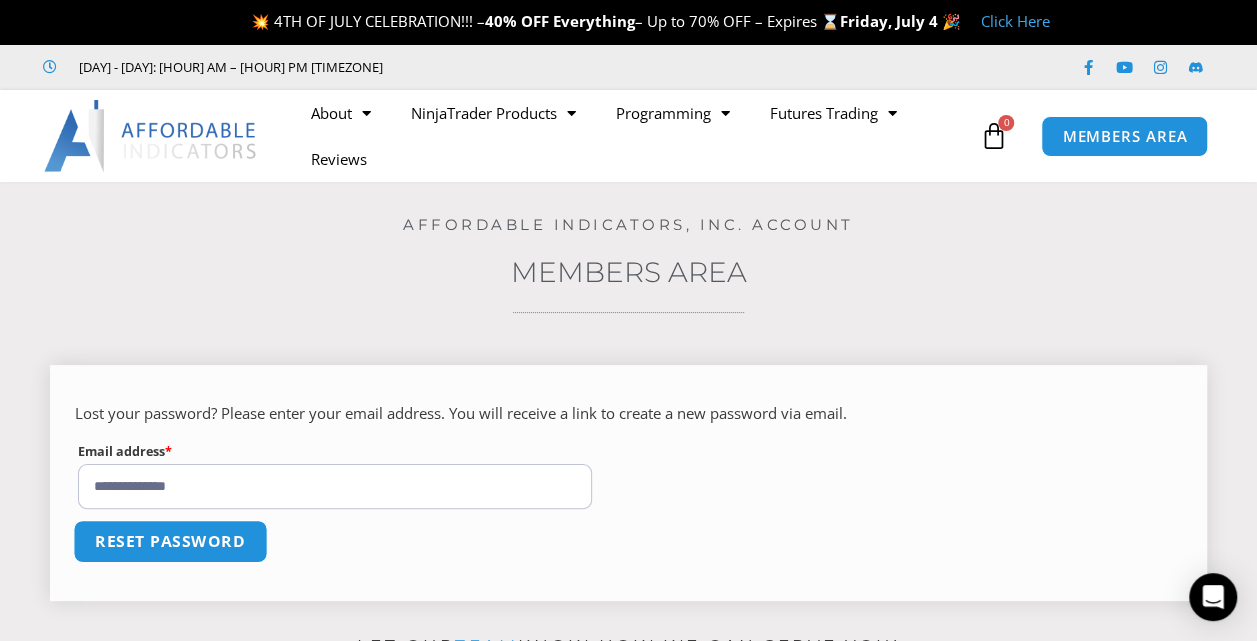 click on "Reset password" at bounding box center (170, 541) 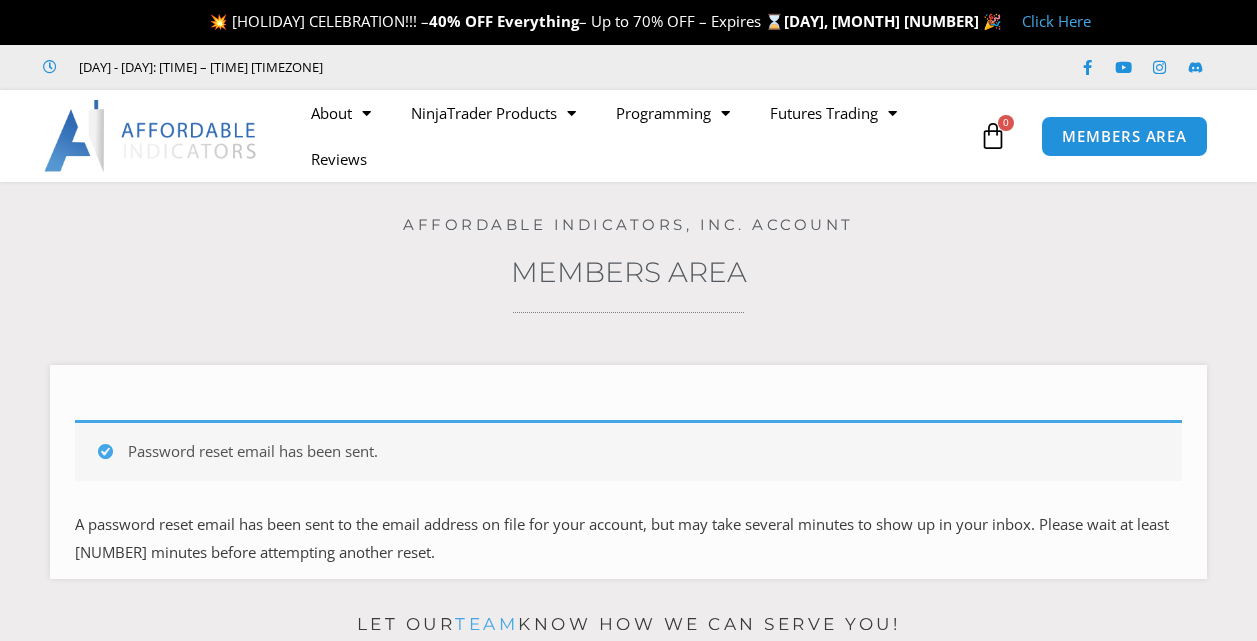 scroll, scrollTop: 0, scrollLeft: 0, axis: both 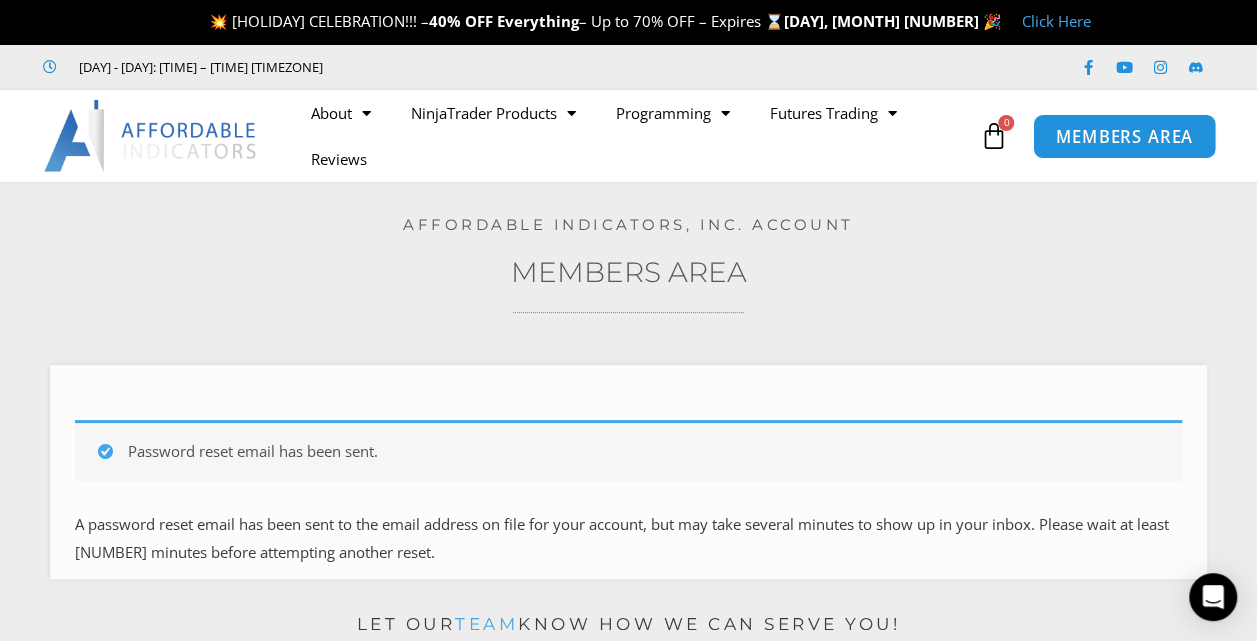 click on "MEMBERS AREA" at bounding box center [1124, 136] 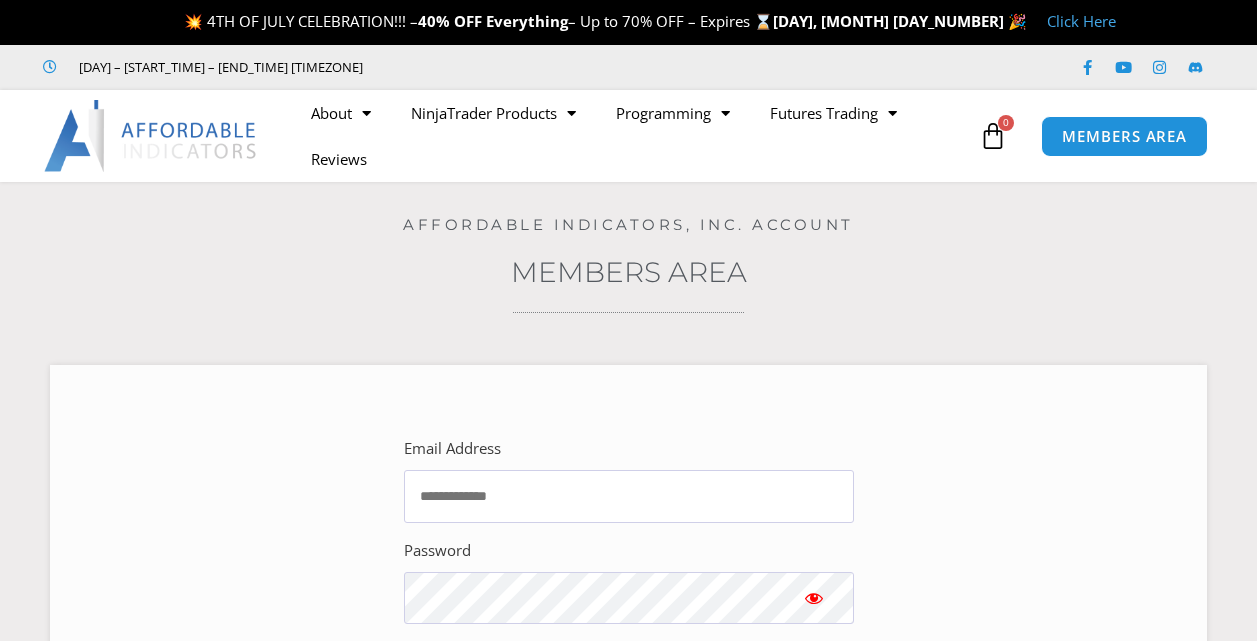 scroll, scrollTop: 0, scrollLeft: 0, axis: both 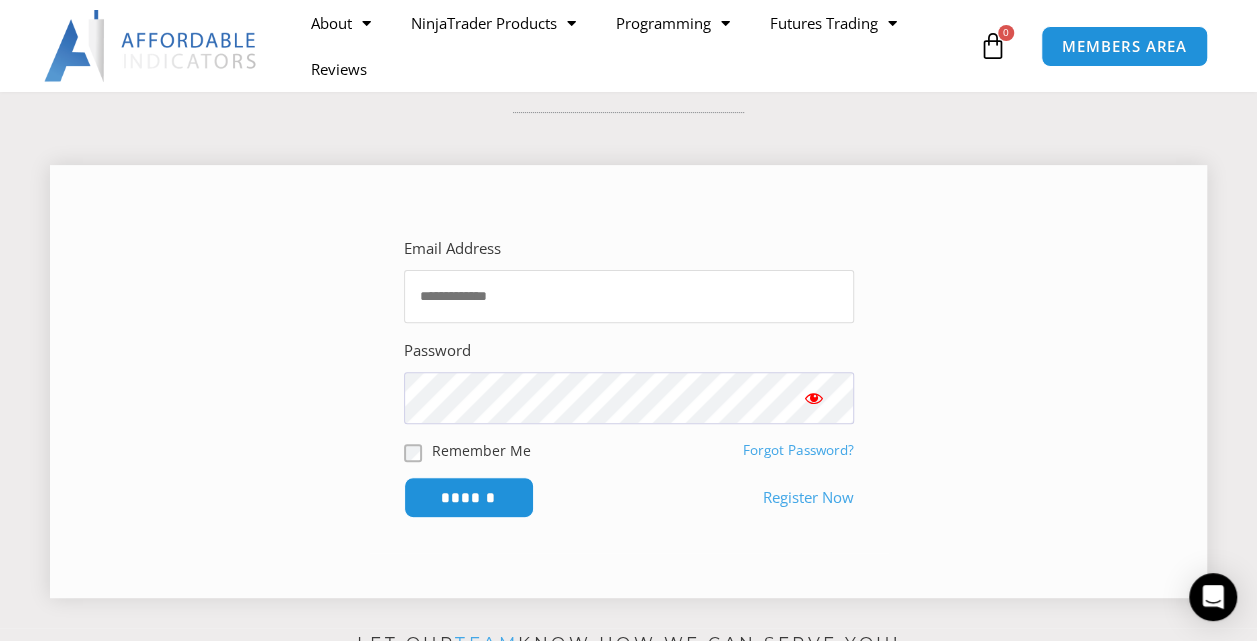click on "Email Address" at bounding box center [629, 296] 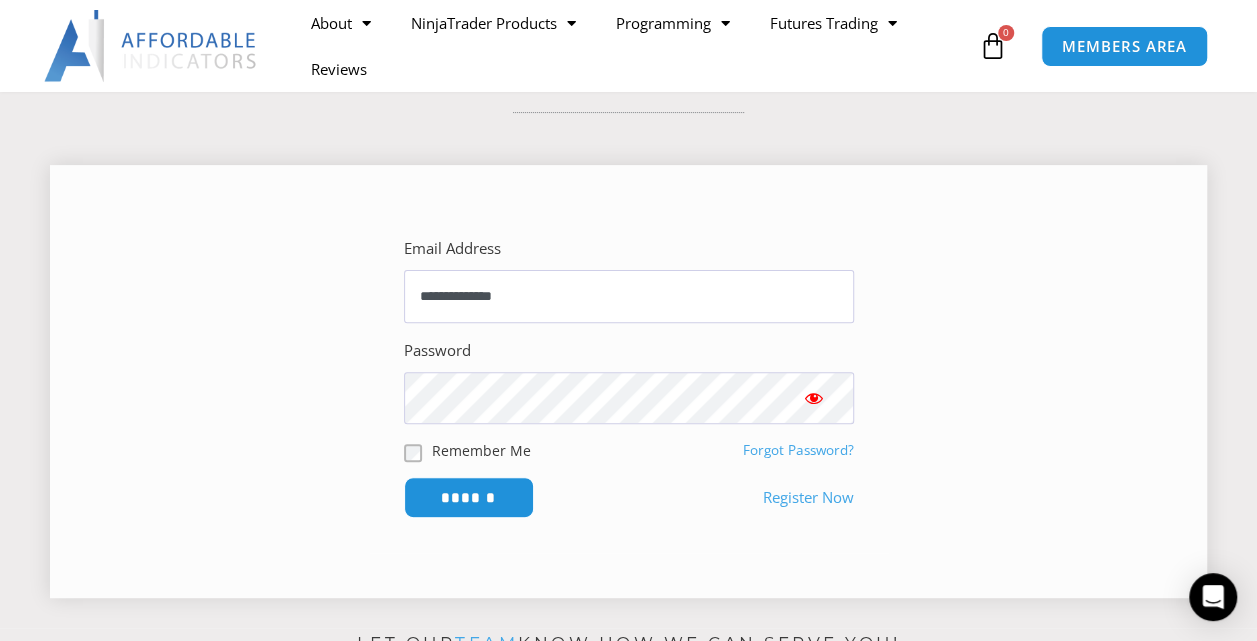 click at bounding box center [814, 398] 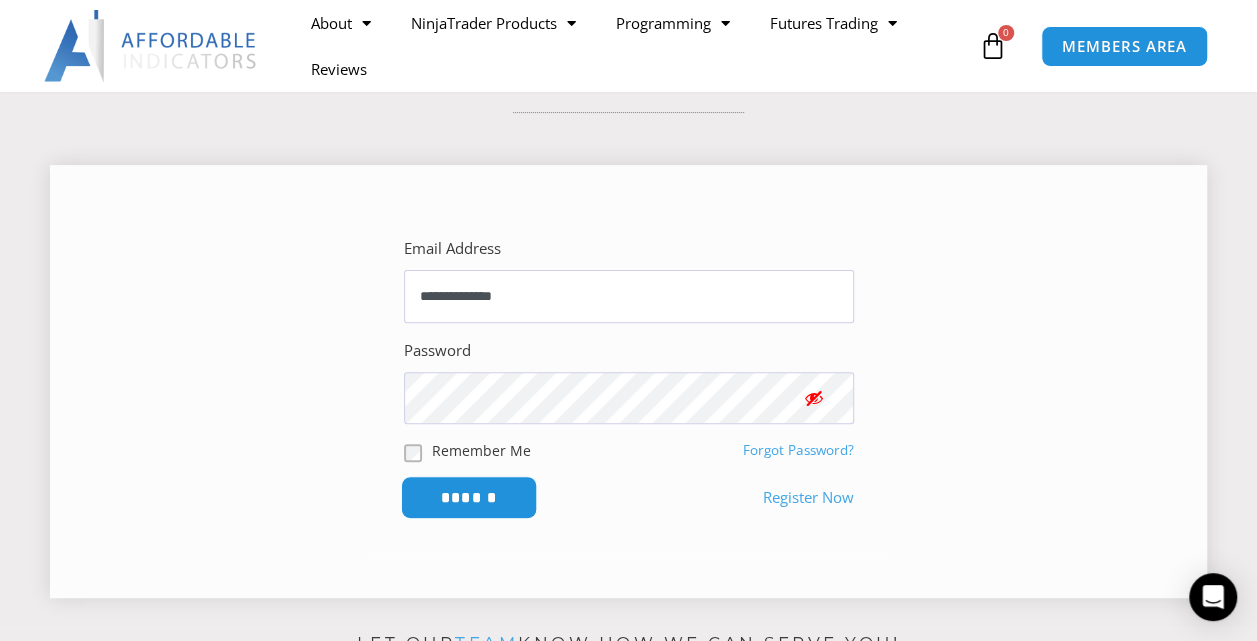 click on "******" at bounding box center [468, 497] 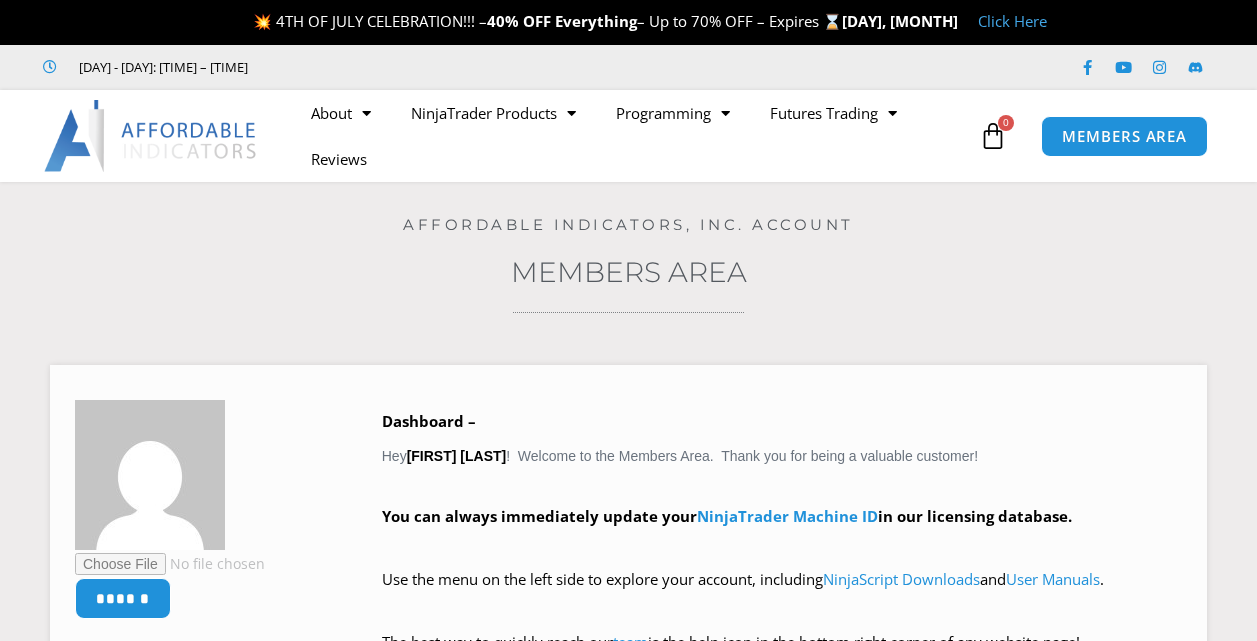 scroll, scrollTop: 0, scrollLeft: 0, axis: both 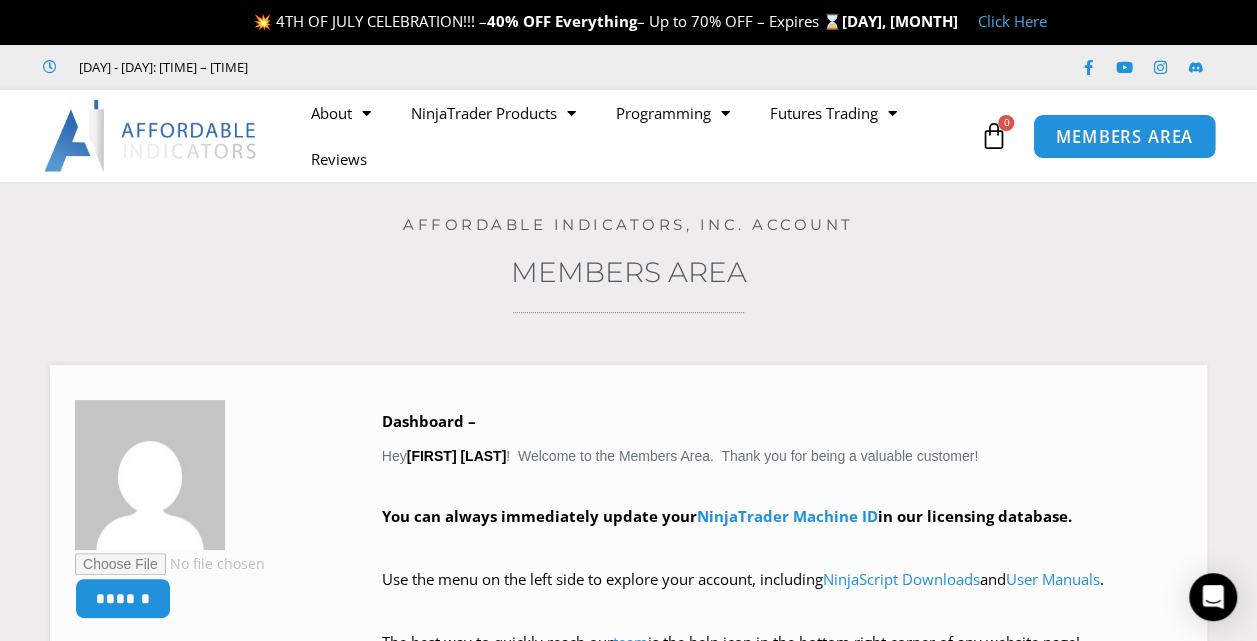 click on "MEMBERS AREA" at bounding box center [1124, 136] 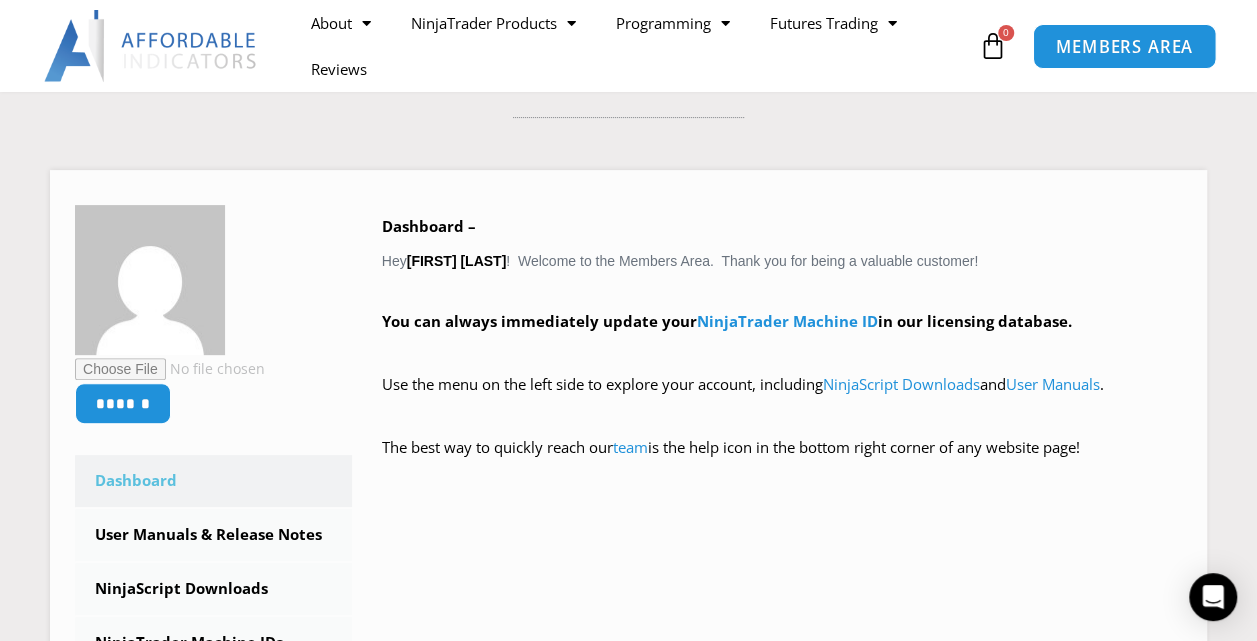 scroll, scrollTop: 200, scrollLeft: 0, axis: vertical 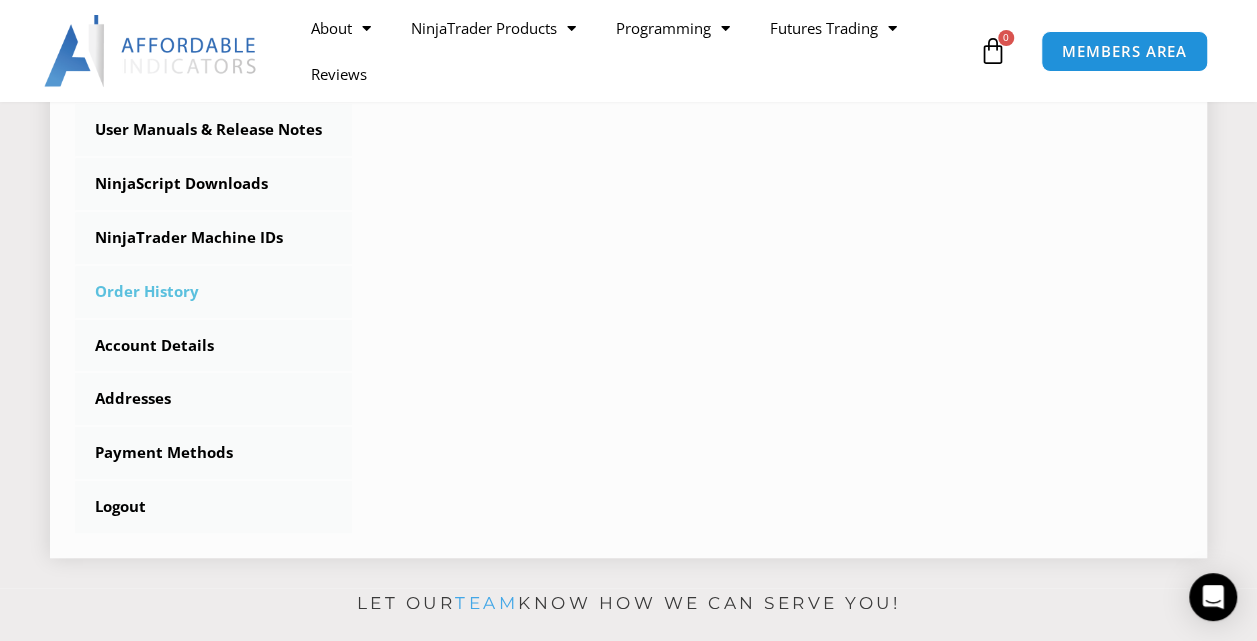 click on "Order History" at bounding box center (213, 292) 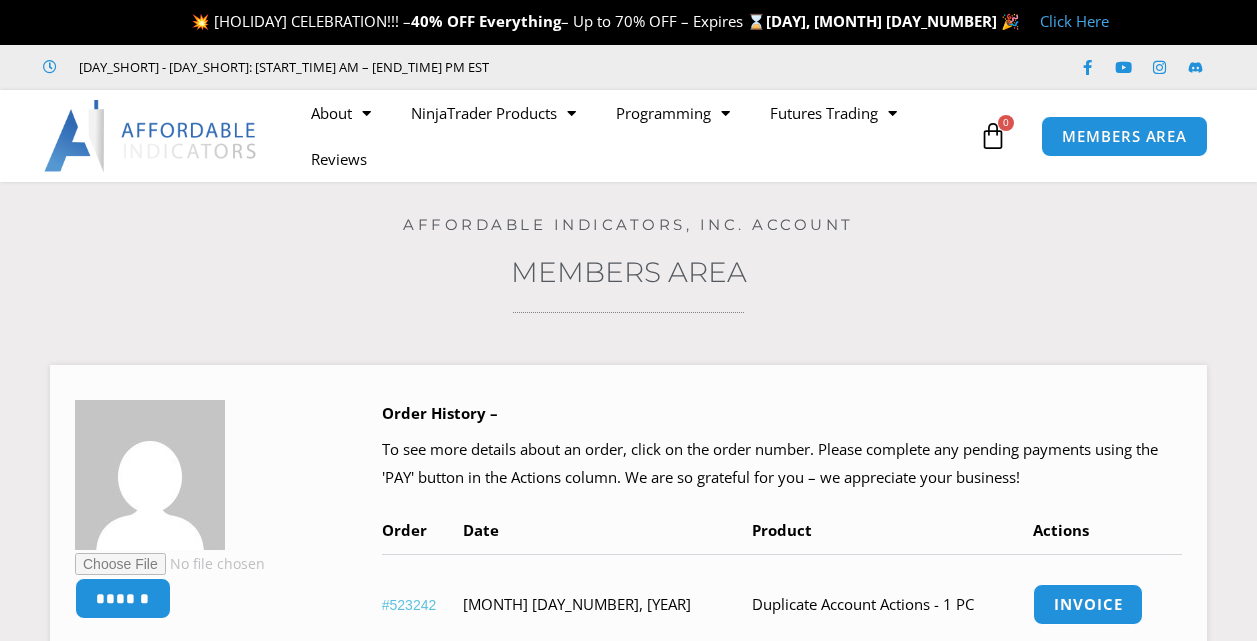 scroll, scrollTop: 0, scrollLeft: 0, axis: both 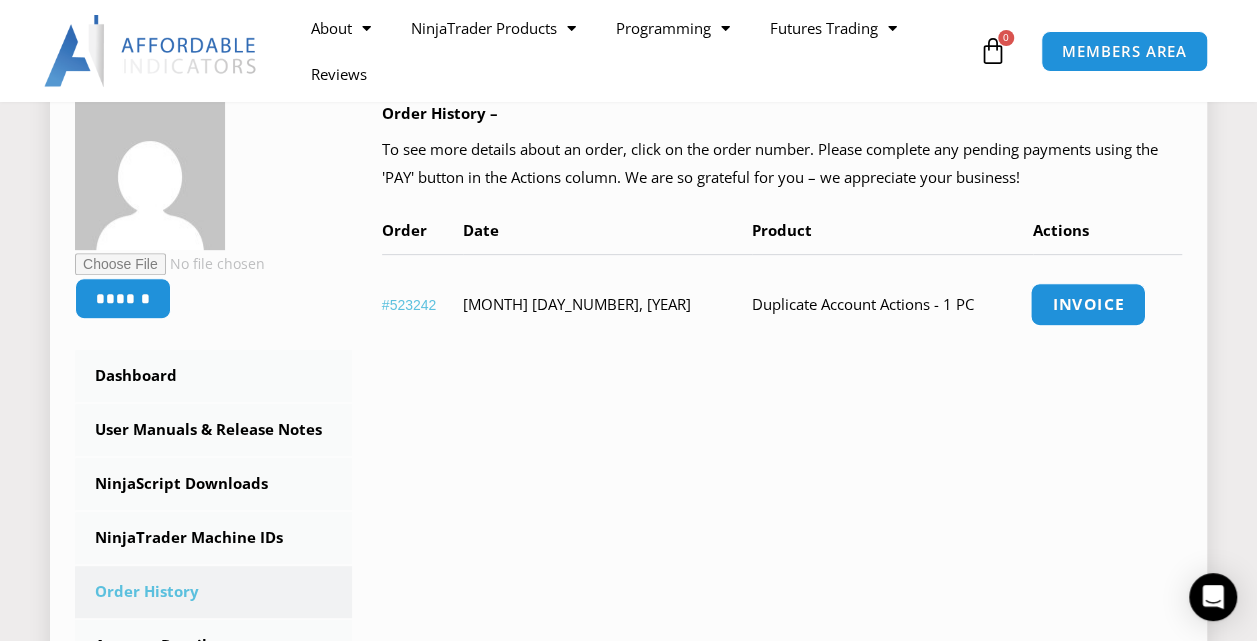 click on "Invoice" at bounding box center (1088, 304) 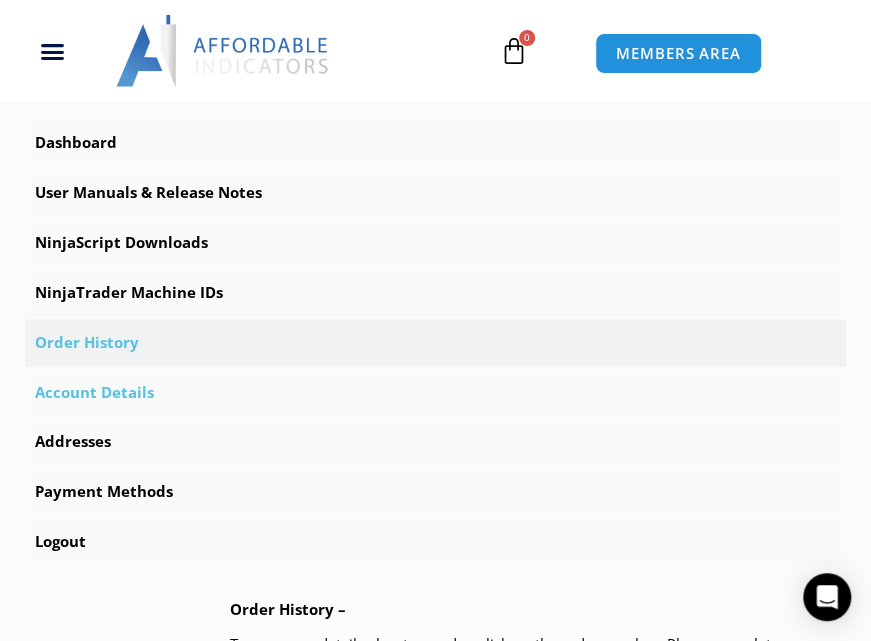 scroll, scrollTop: 697, scrollLeft: 0, axis: vertical 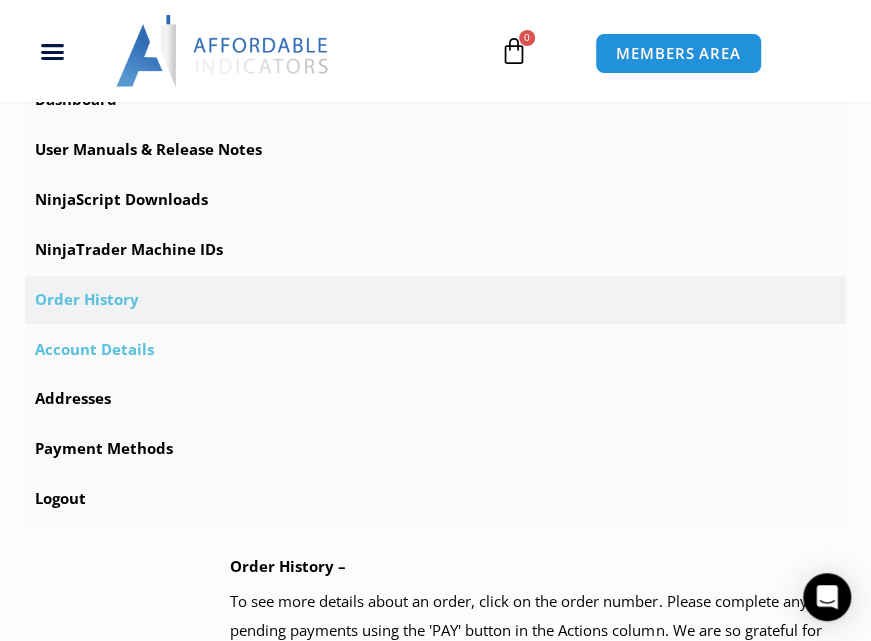 click on "Account Details" at bounding box center (435, 350) 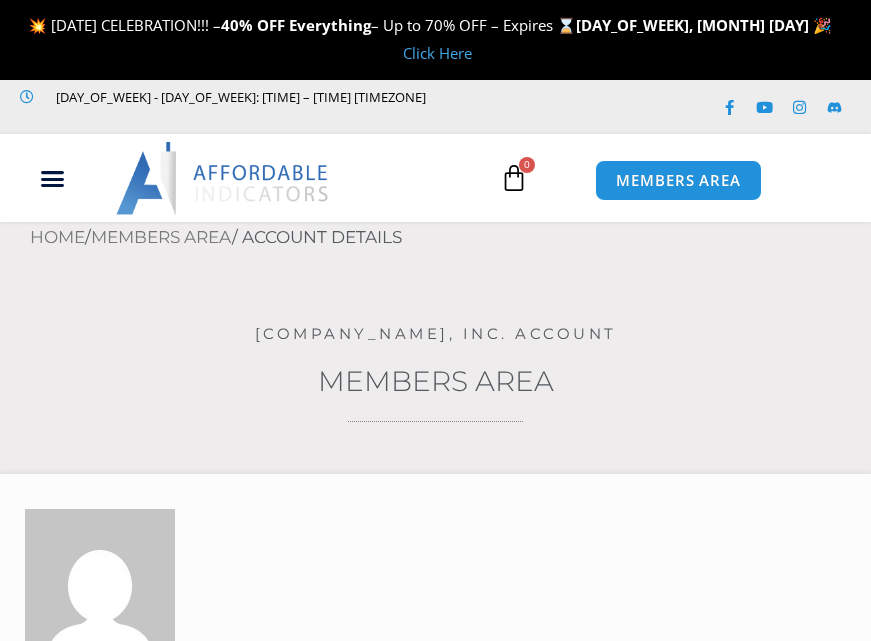 scroll, scrollTop: 0, scrollLeft: 0, axis: both 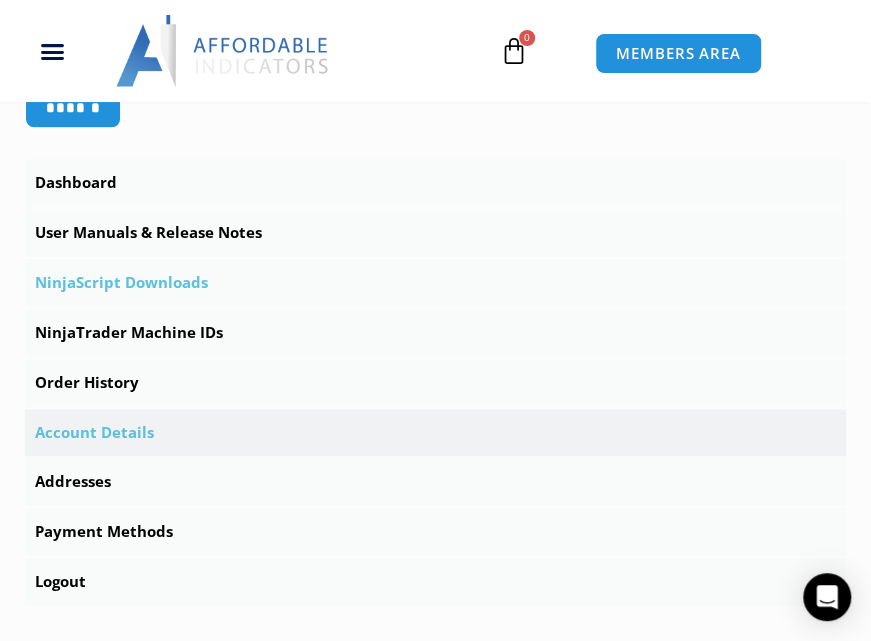 click on "NinjaScript Downloads" at bounding box center (435, 283) 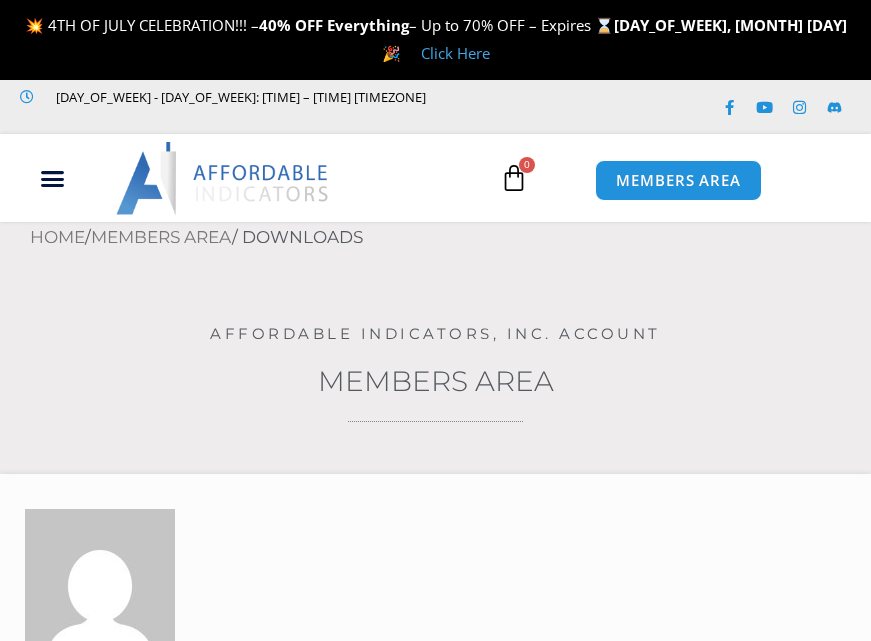 scroll, scrollTop: 0, scrollLeft: 0, axis: both 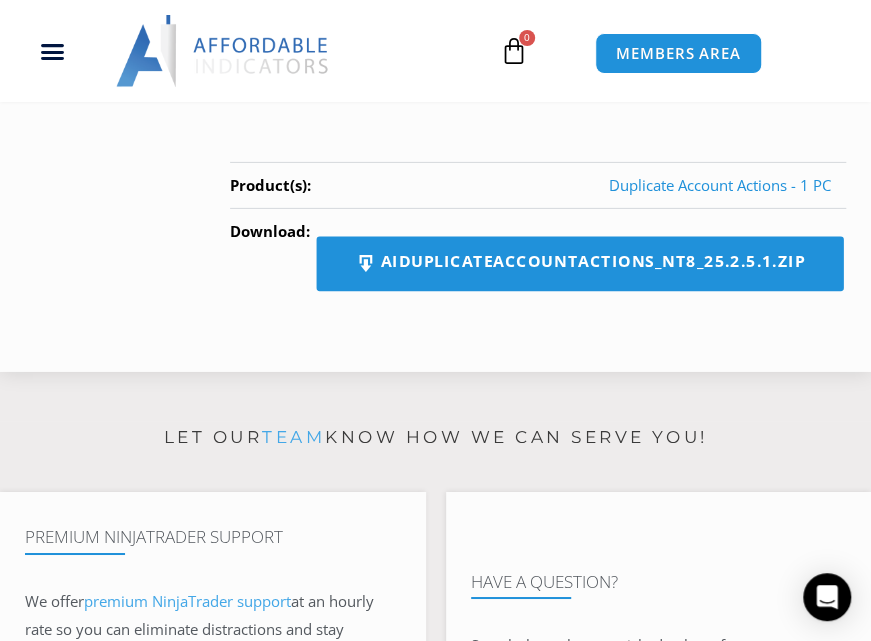 click on "AIDuplicateAccountActions_NT8_25.2.5.1.zip" at bounding box center (579, 264) 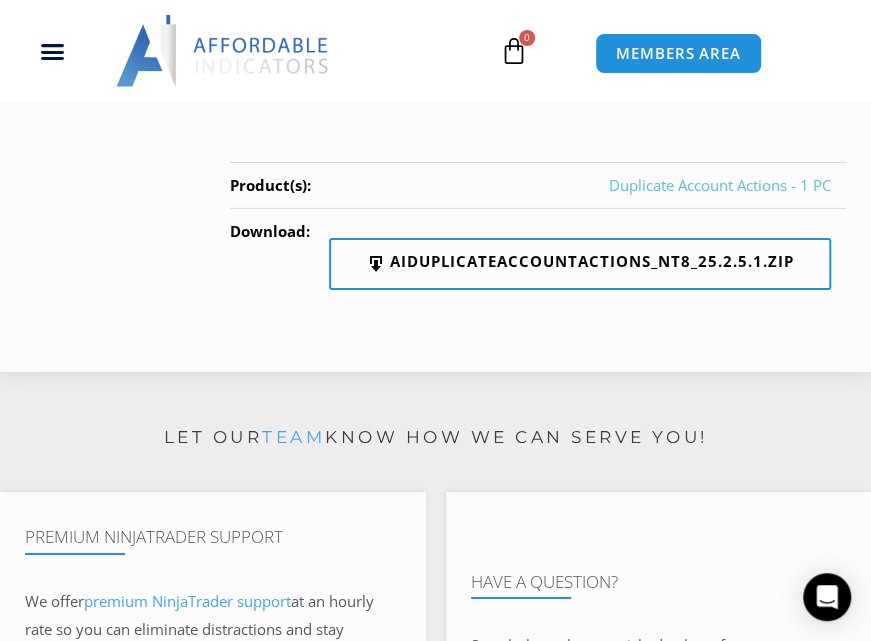click on "Duplicate Account Actions - 1 PC" at bounding box center [720, 185] 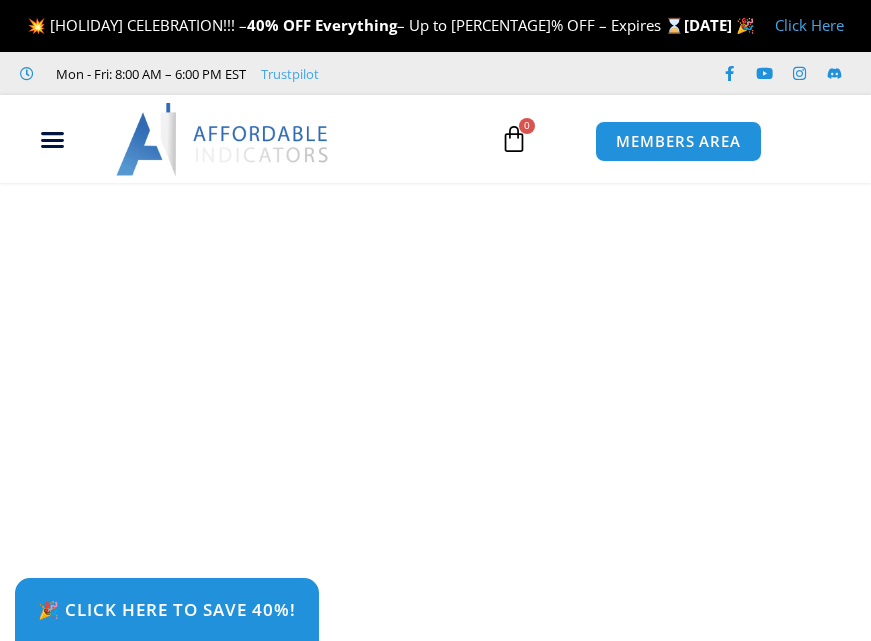 scroll, scrollTop: 0, scrollLeft: 0, axis: both 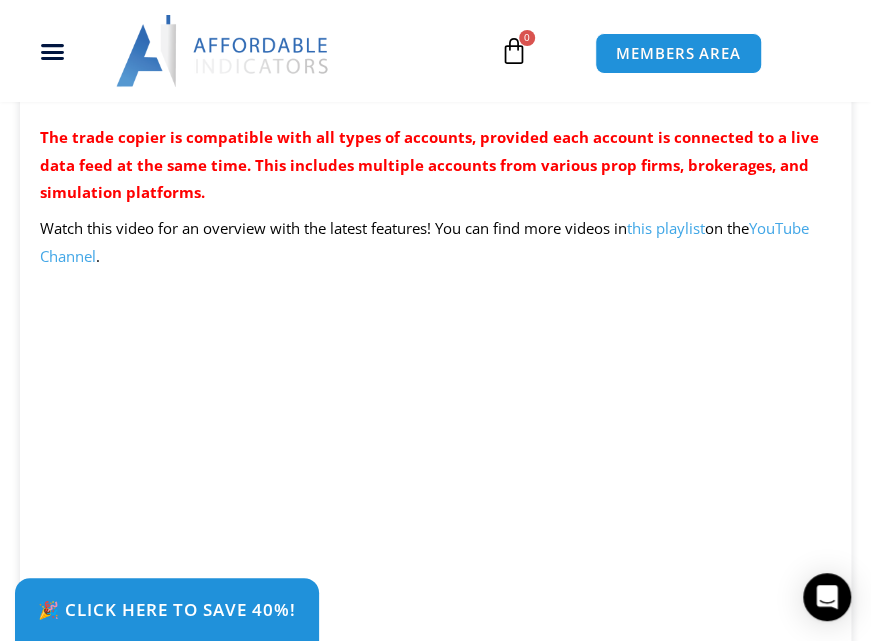 click on "this playlist" at bounding box center [666, 228] 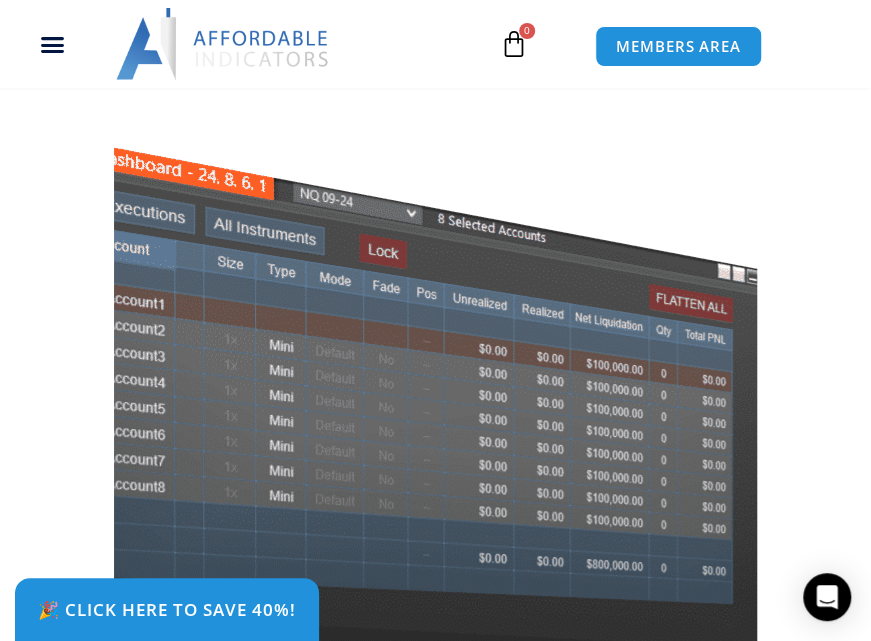 scroll, scrollTop: 0, scrollLeft: 0, axis: both 